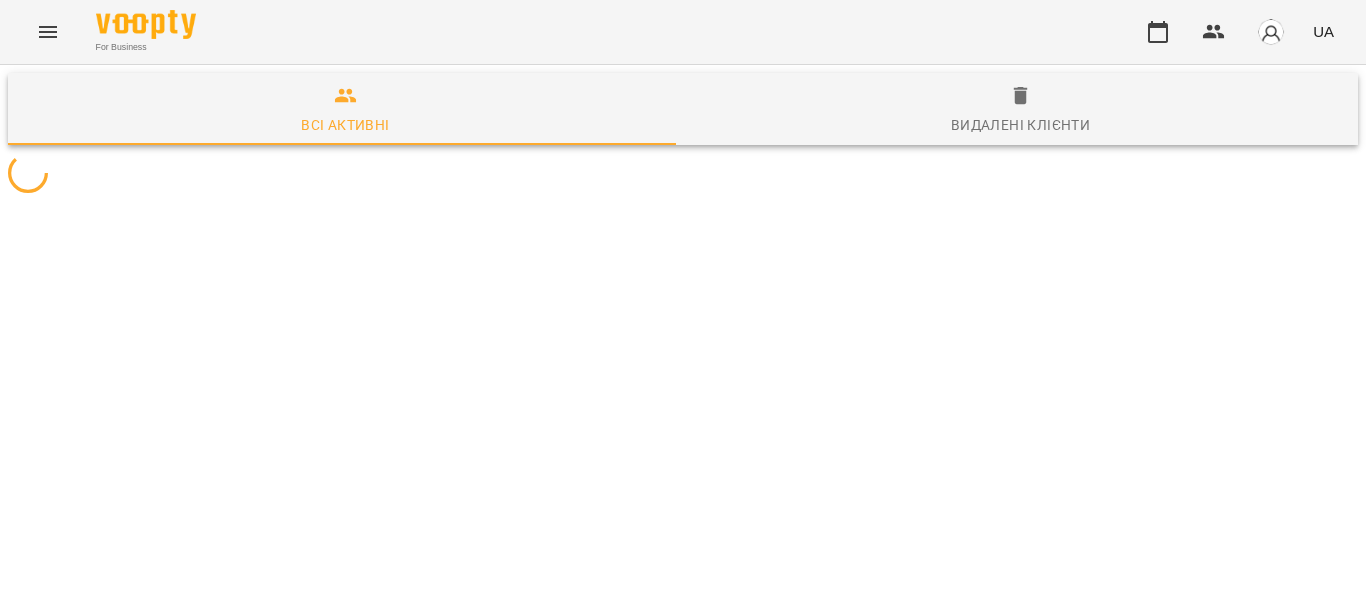 scroll, scrollTop: 0, scrollLeft: 0, axis: both 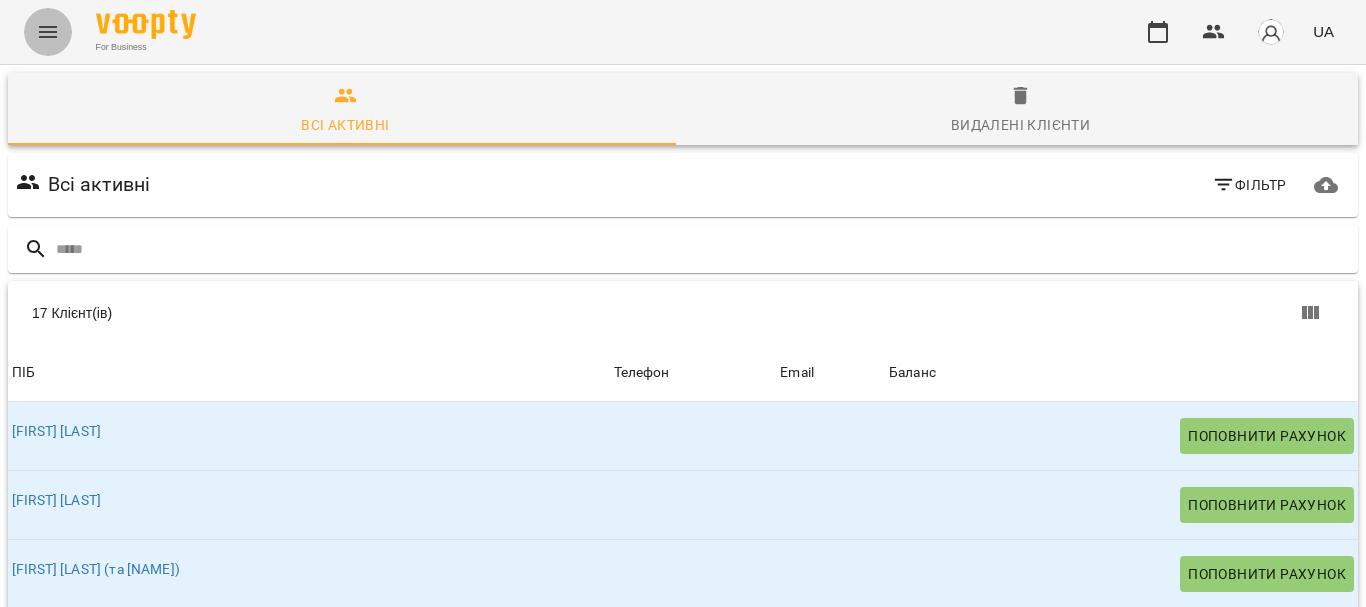 click 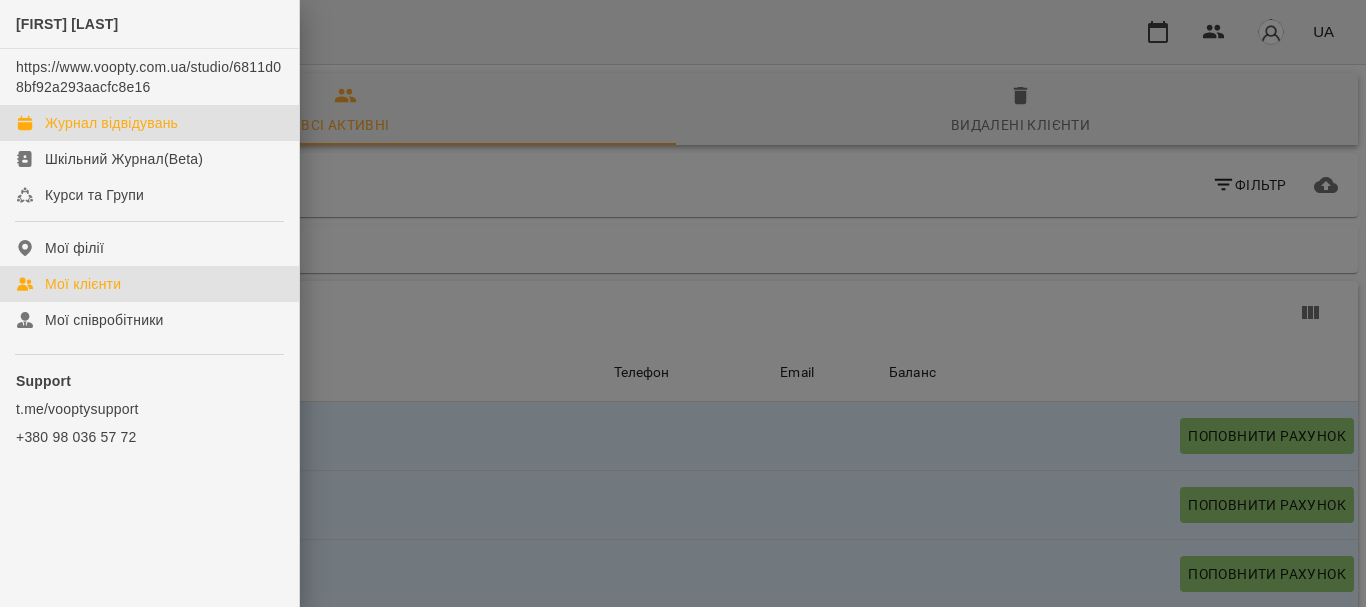click on "Журнал відвідувань" at bounding box center [111, 123] 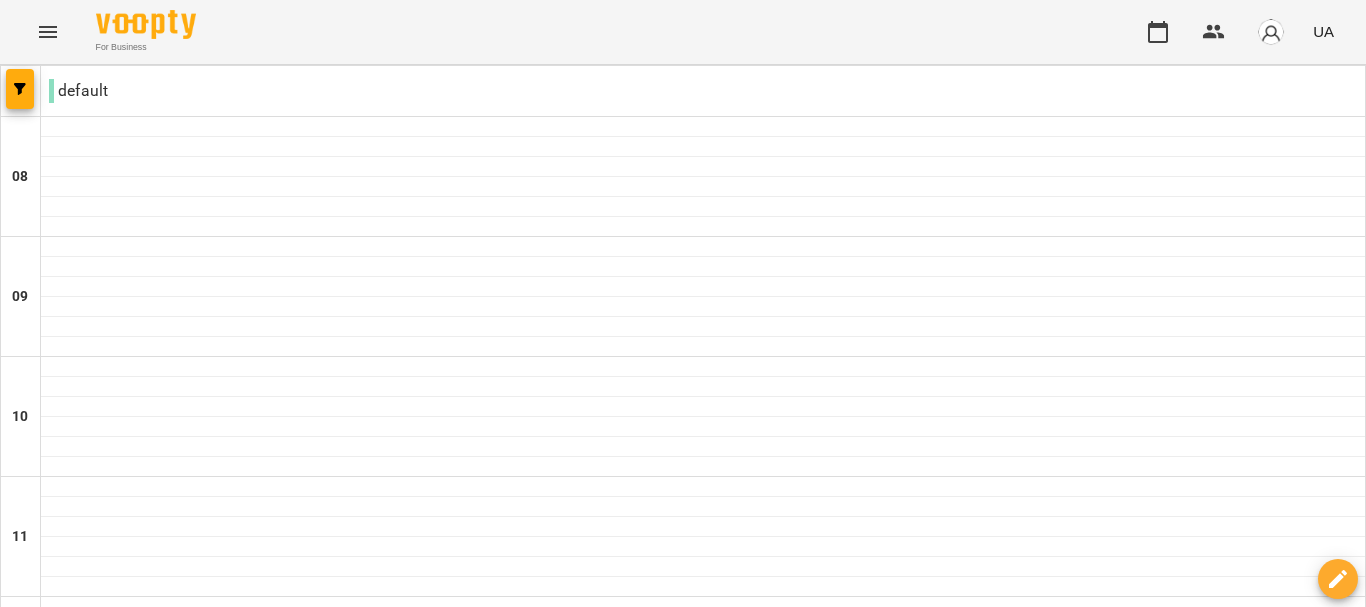 scroll, scrollTop: 300, scrollLeft: 0, axis: vertical 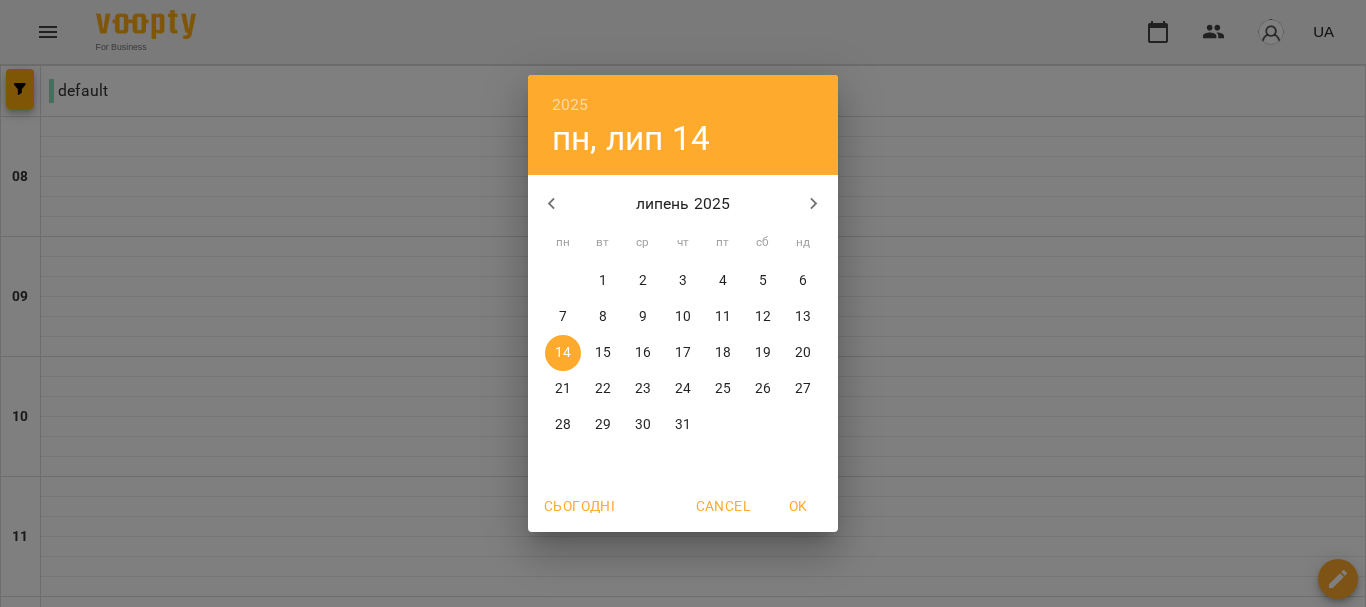 click on "2025 пн, лип 14 липень 2025 пн вт ср чт пт сб нд 30 1 2 3 4 5 6 7 8 9 10 11 12 13 14 15 16 17 18 19 20 21 22 23 24 25 26 27 28 29 30 31 1 2 3 Сьогодні Cancel OK" at bounding box center [683, 303] 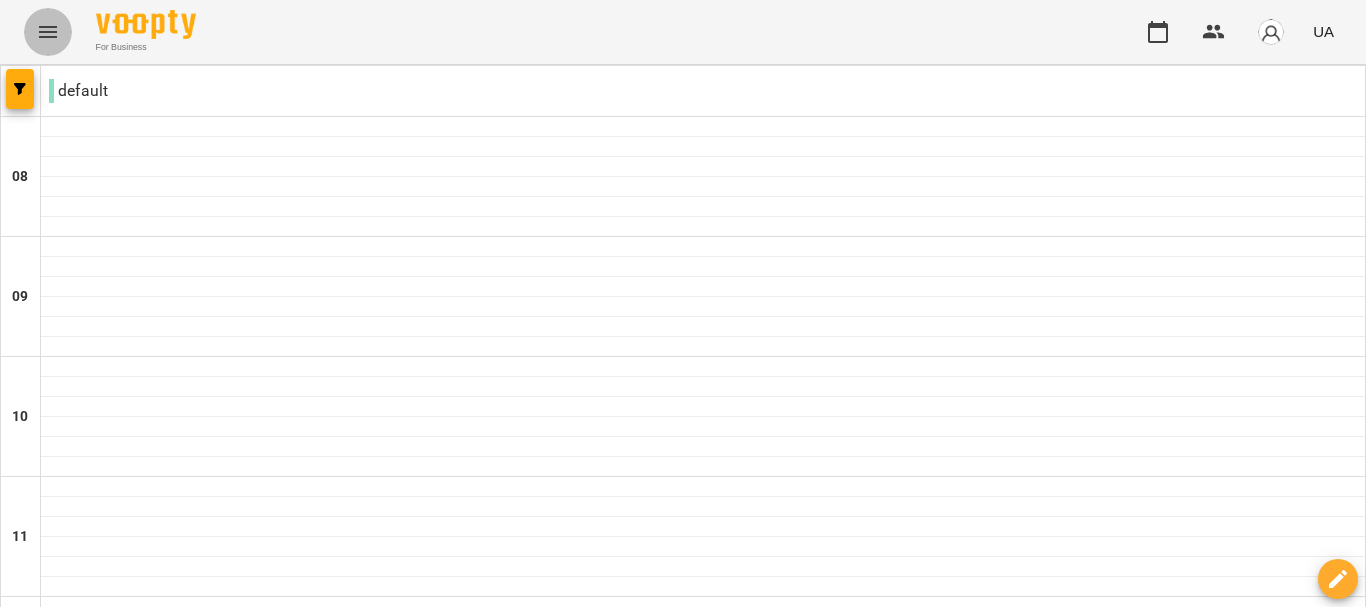 click 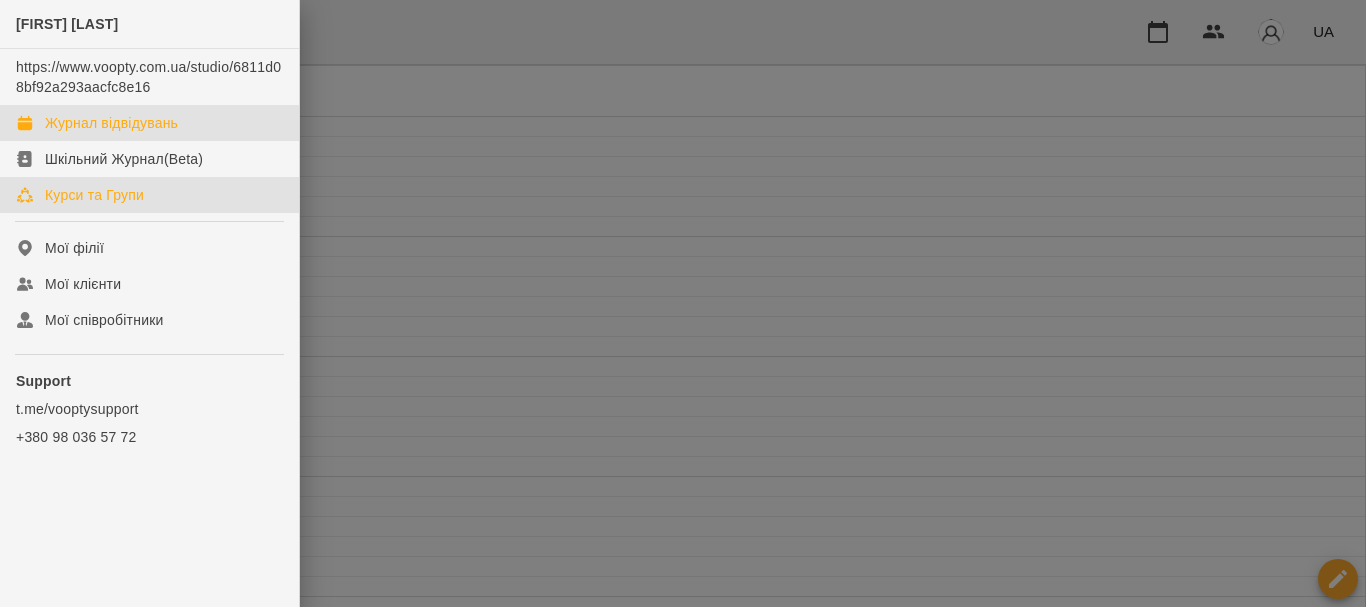 click on "Курси та Групи" at bounding box center (94, 195) 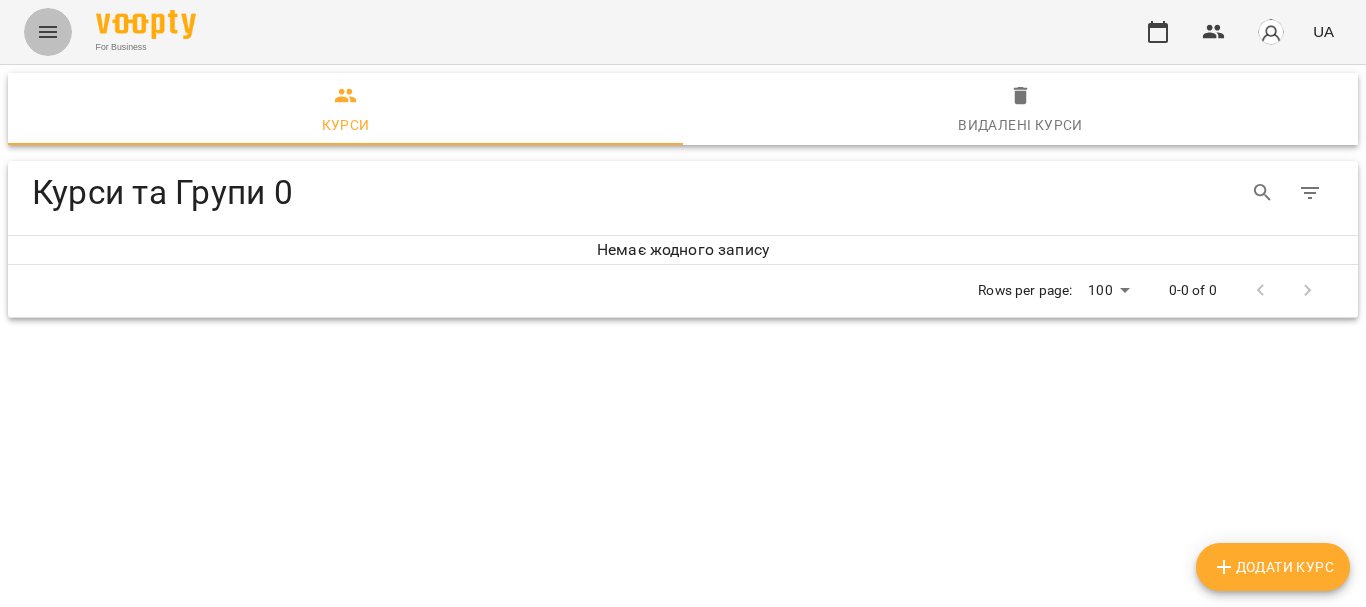 click 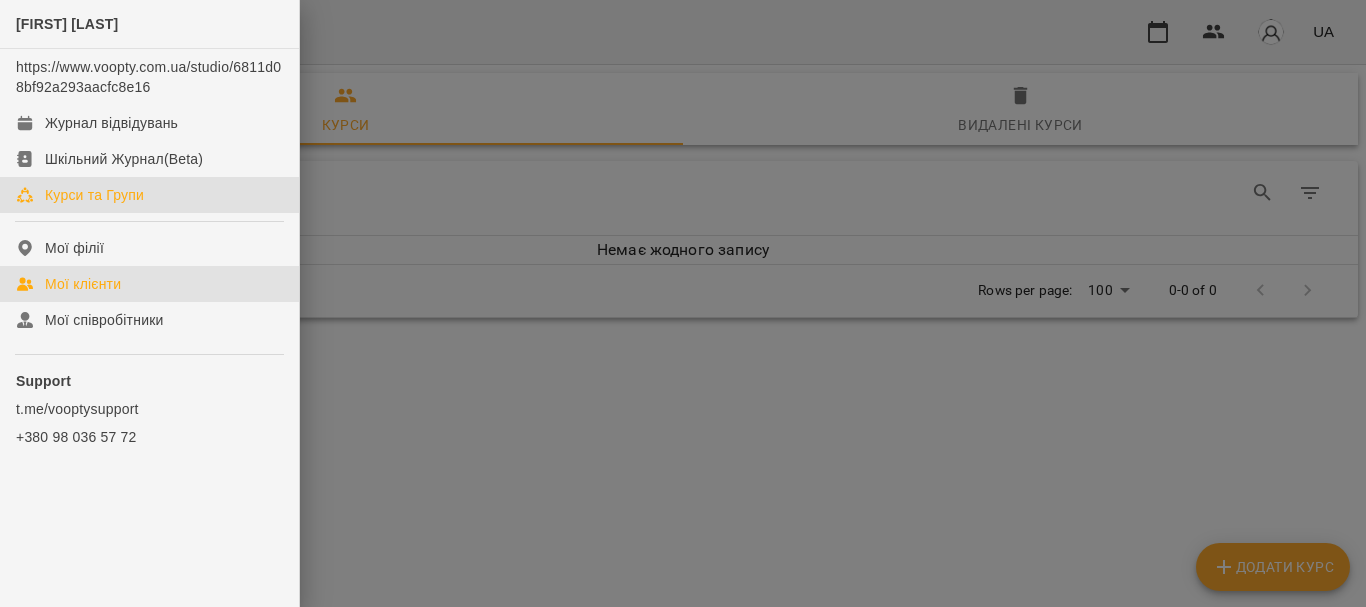 click on "Мої клієнти" at bounding box center [83, 284] 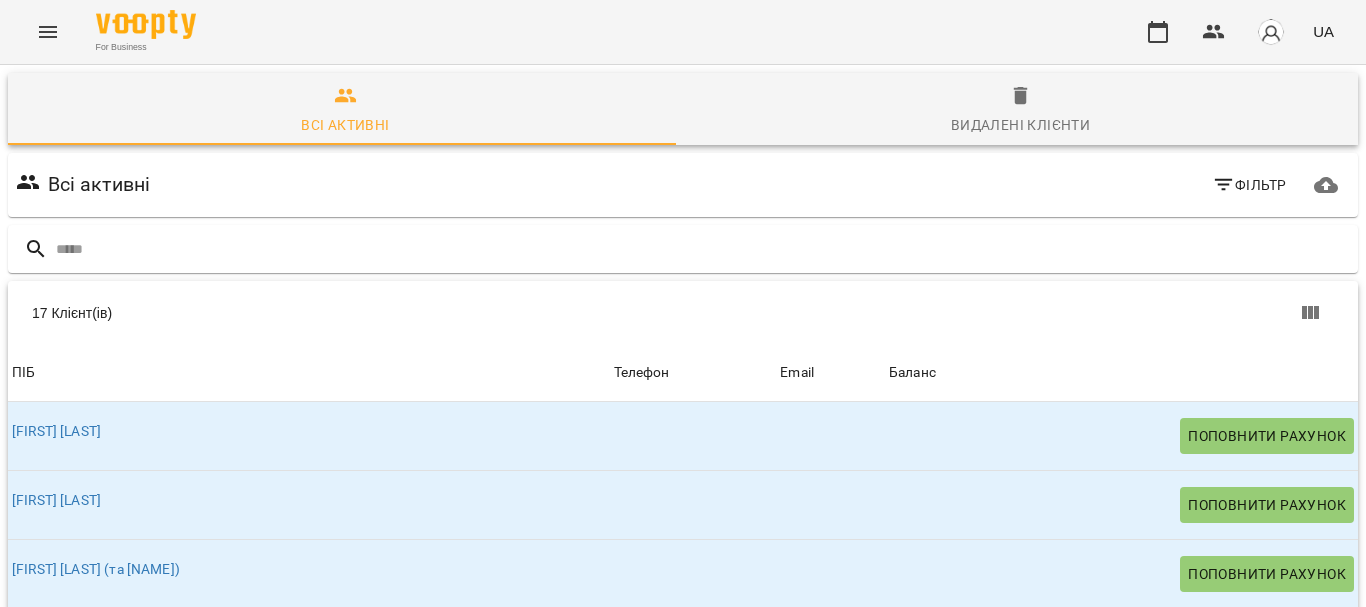 scroll, scrollTop: 100, scrollLeft: 0, axis: vertical 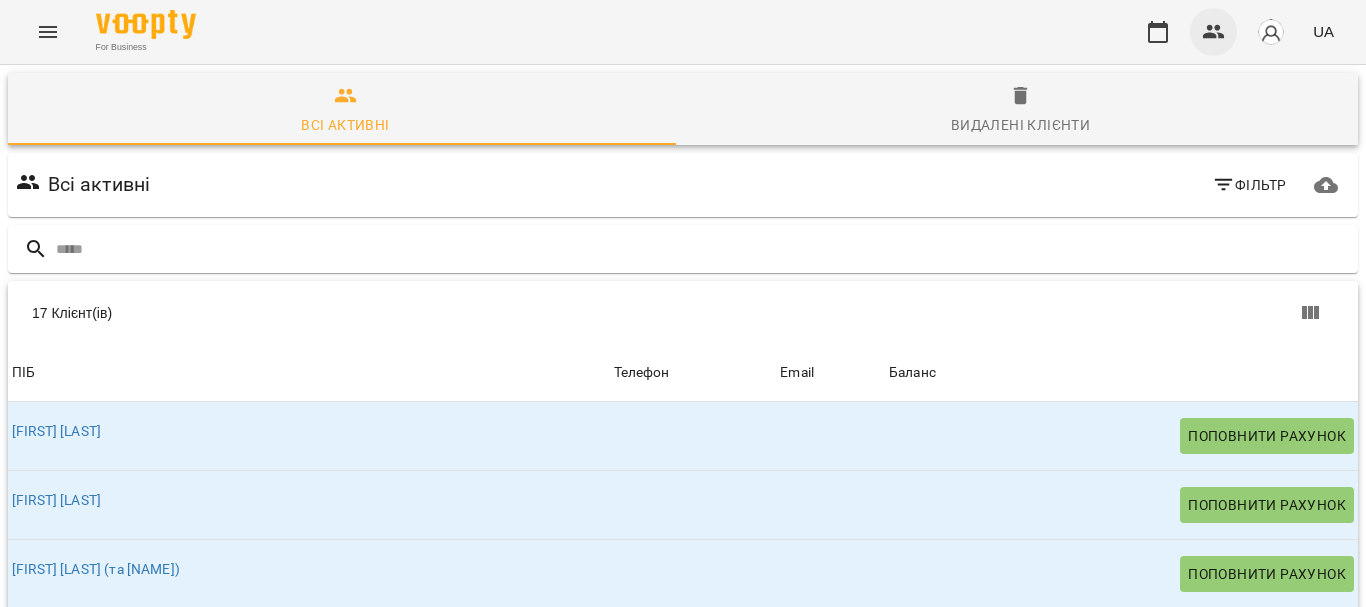 click 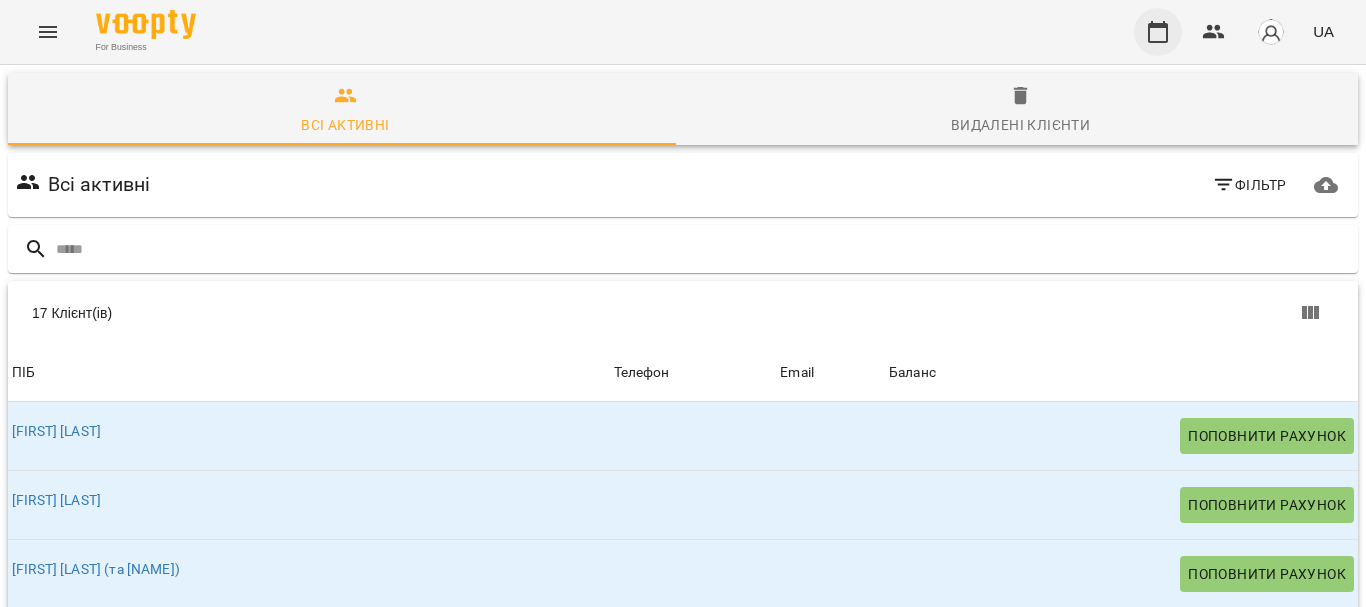 click 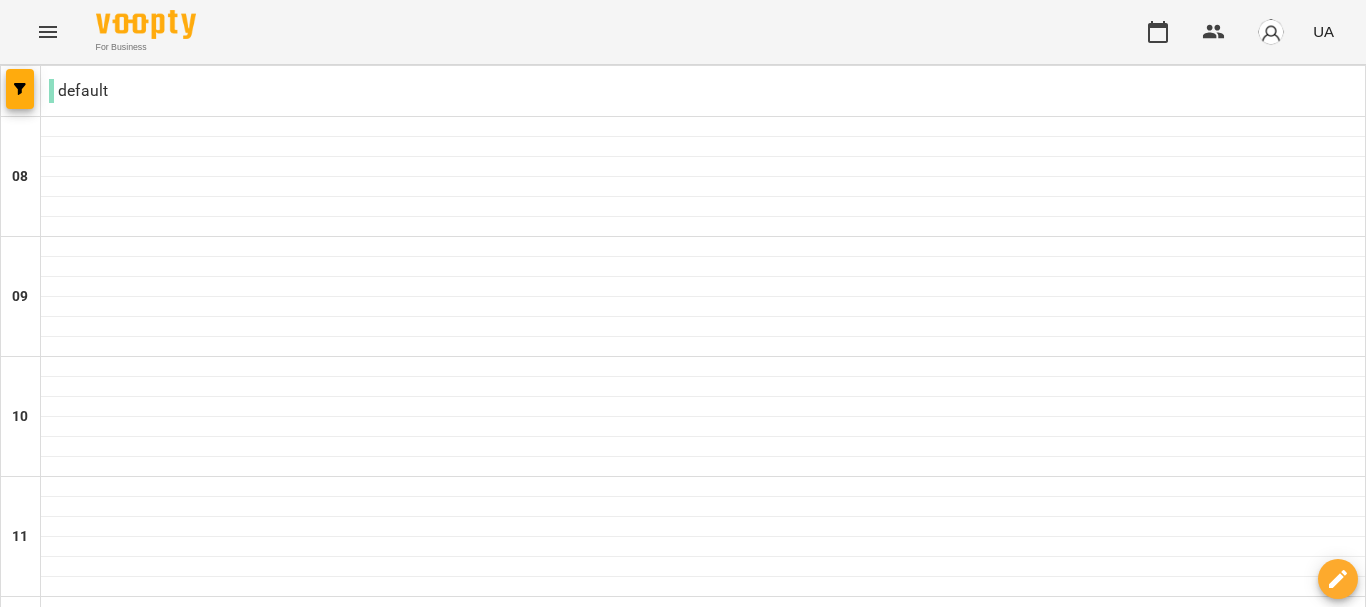 click on "вт" at bounding box center (352, 1703) 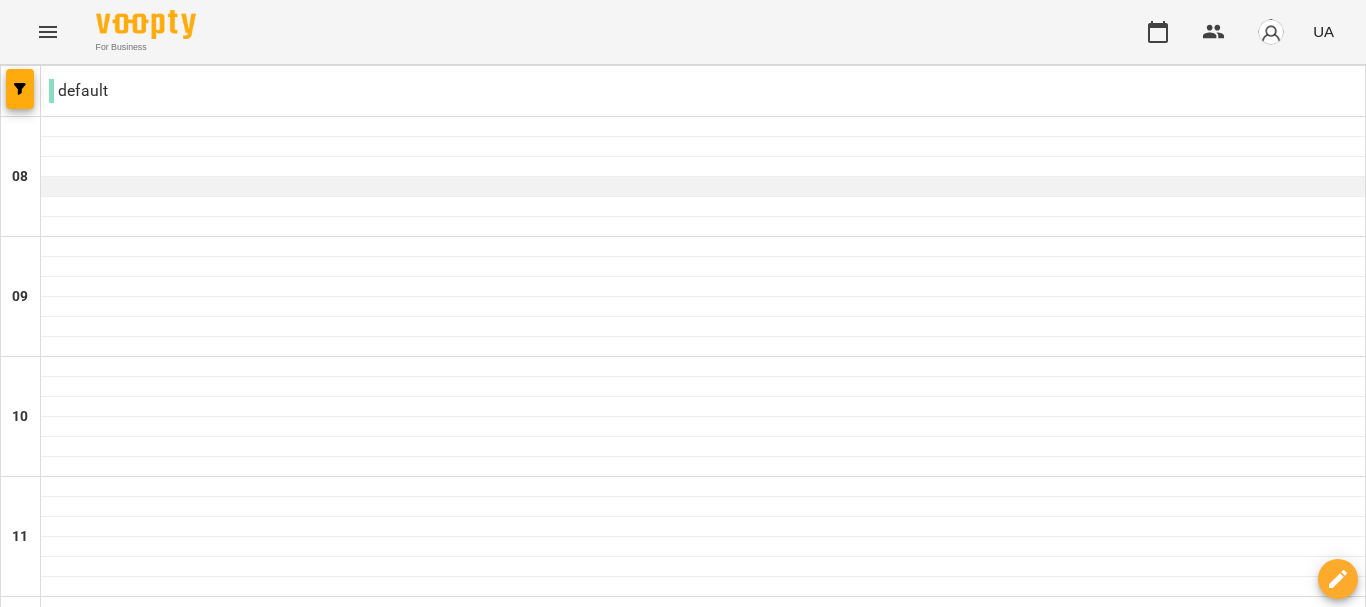 scroll, scrollTop: 0, scrollLeft: 0, axis: both 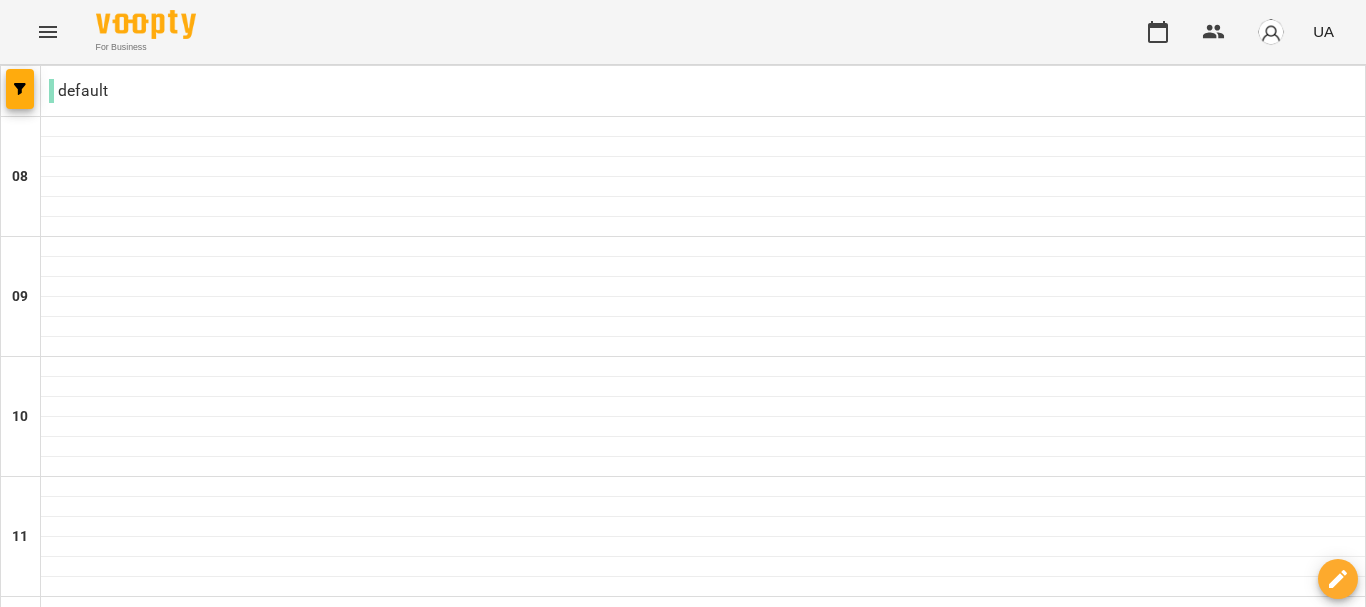 click on "пн" at bounding box center [38, 1703] 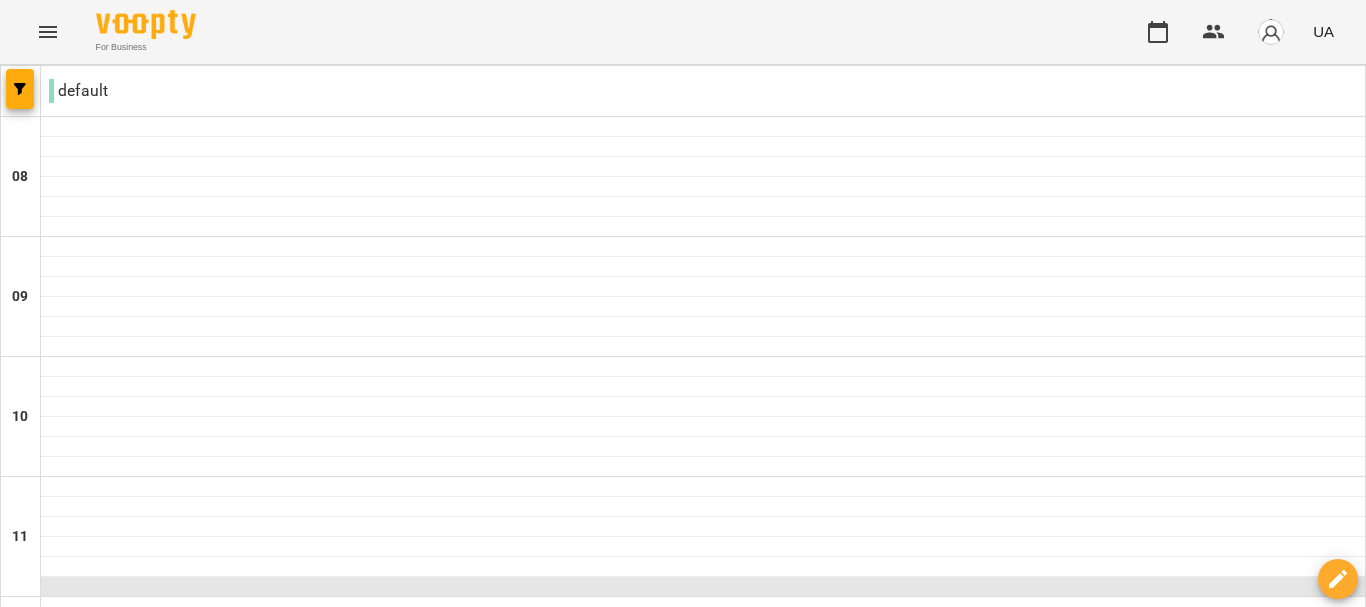 scroll, scrollTop: 0, scrollLeft: 0, axis: both 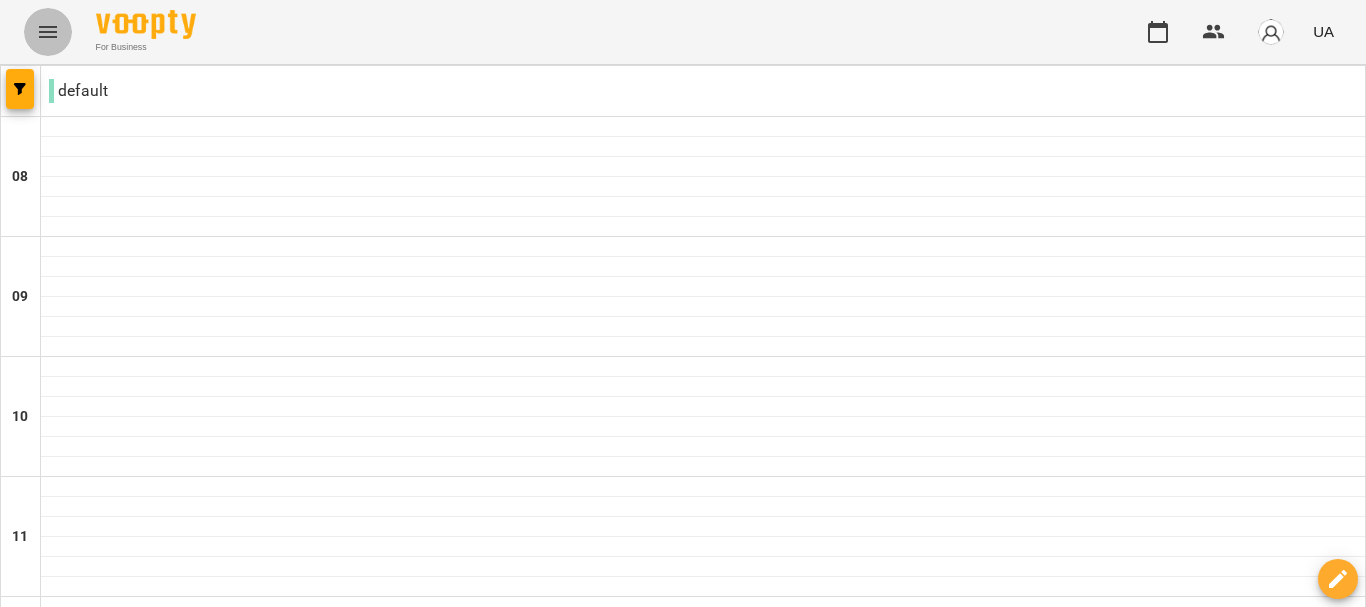 click 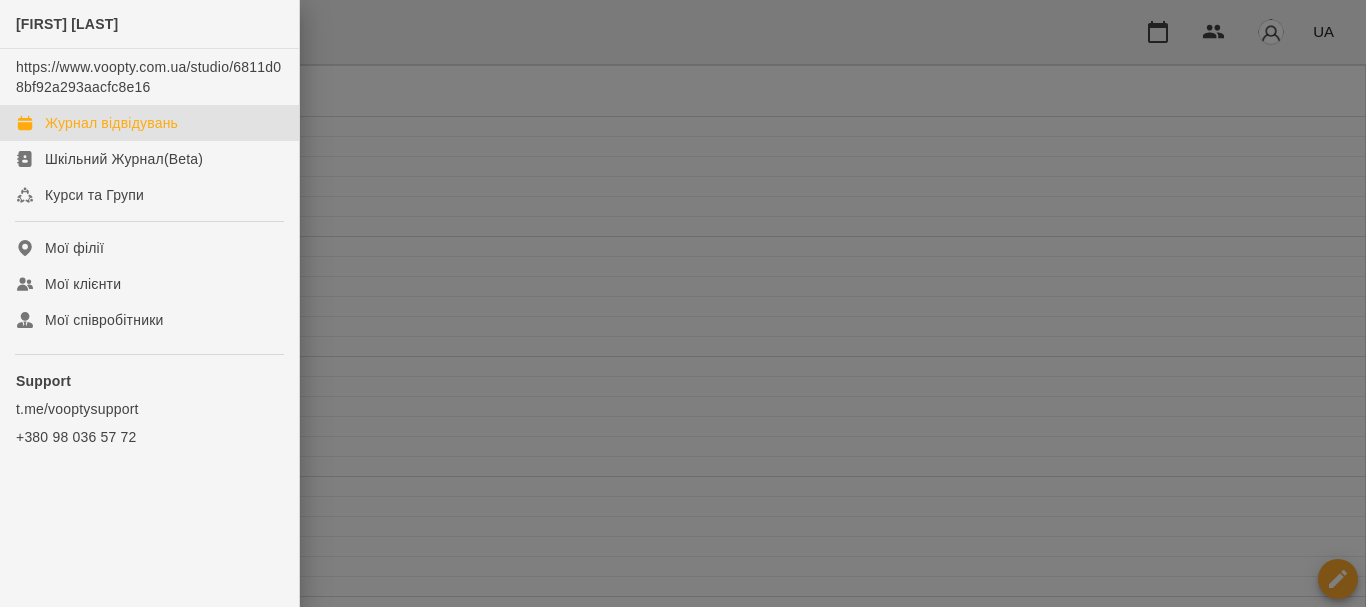click at bounding box center [683, 303] 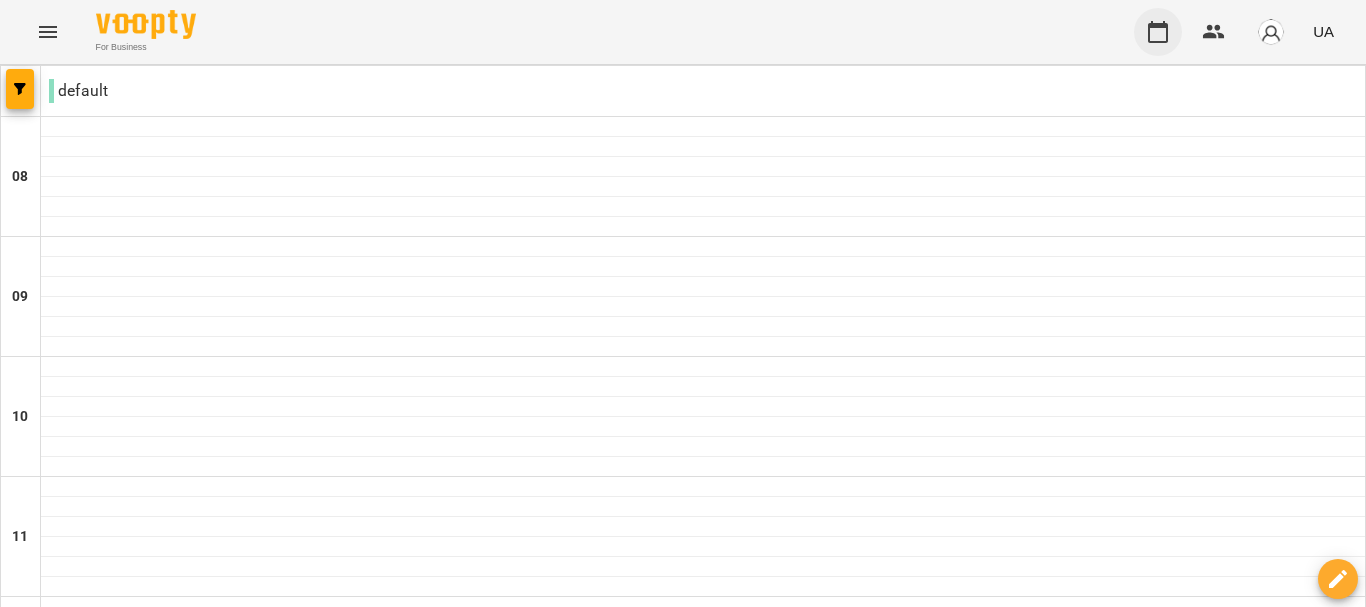 click 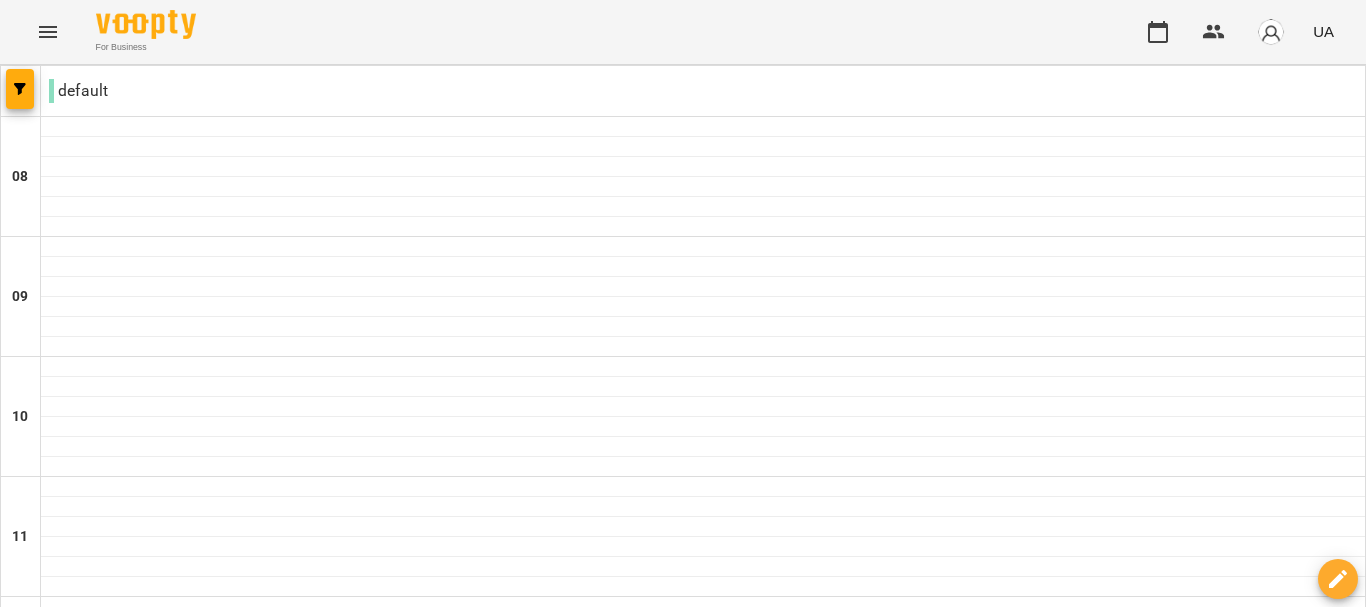 click on "вт" at bounding box center (442, 1703) 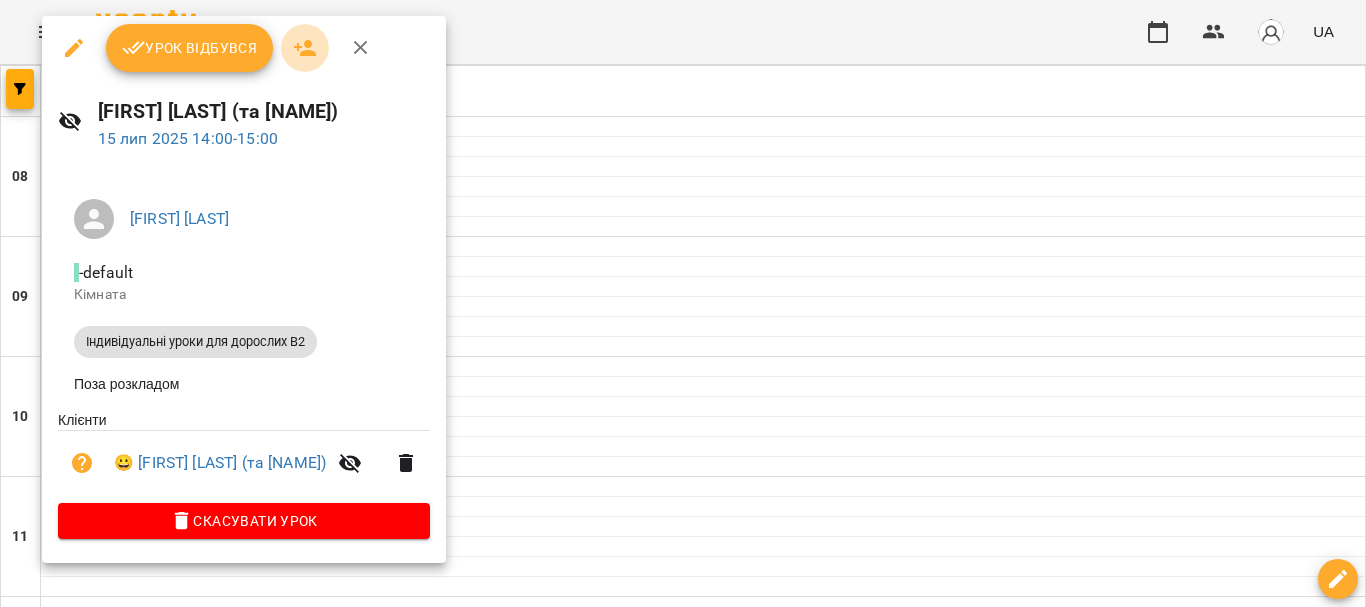 click 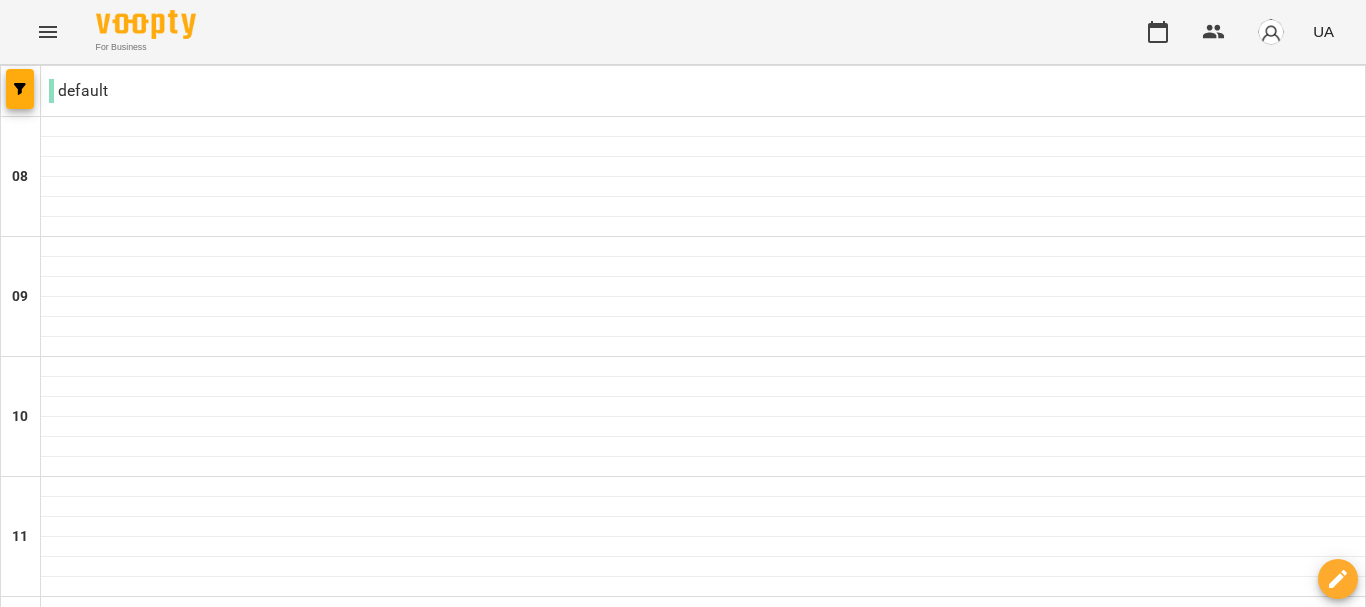 click on "вт" at bounding box center [352, 1703] 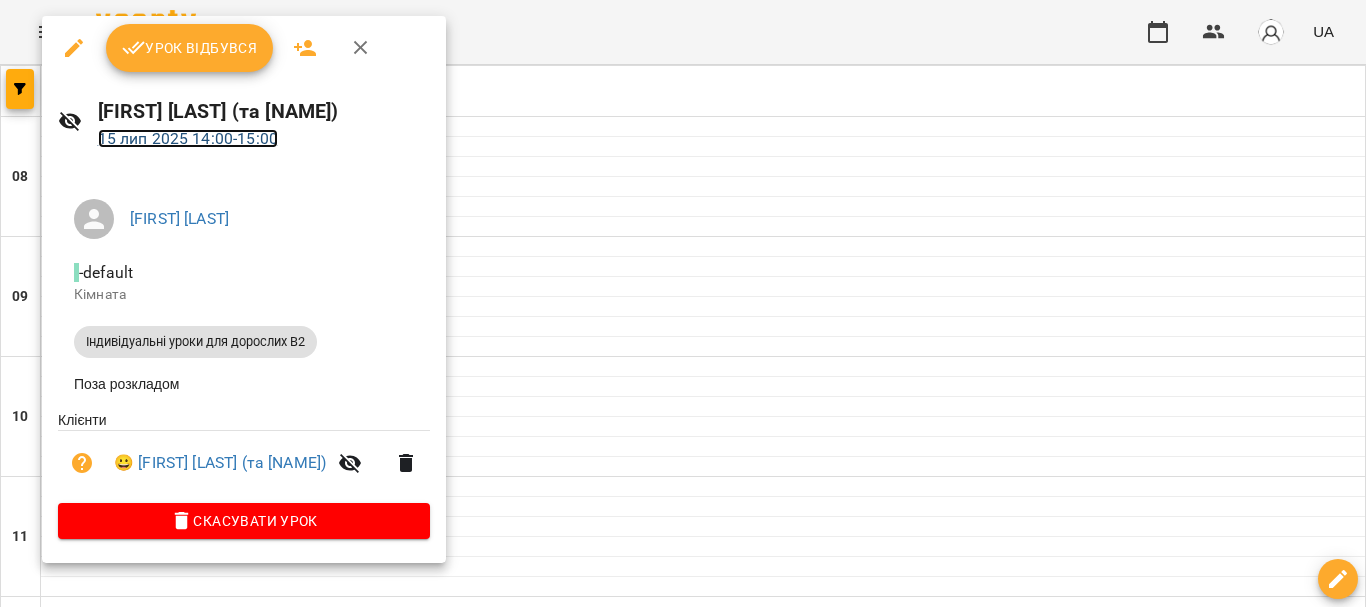 click on "15 лип 2025 14:00  -  15:00" at bounding box center (188, 138) 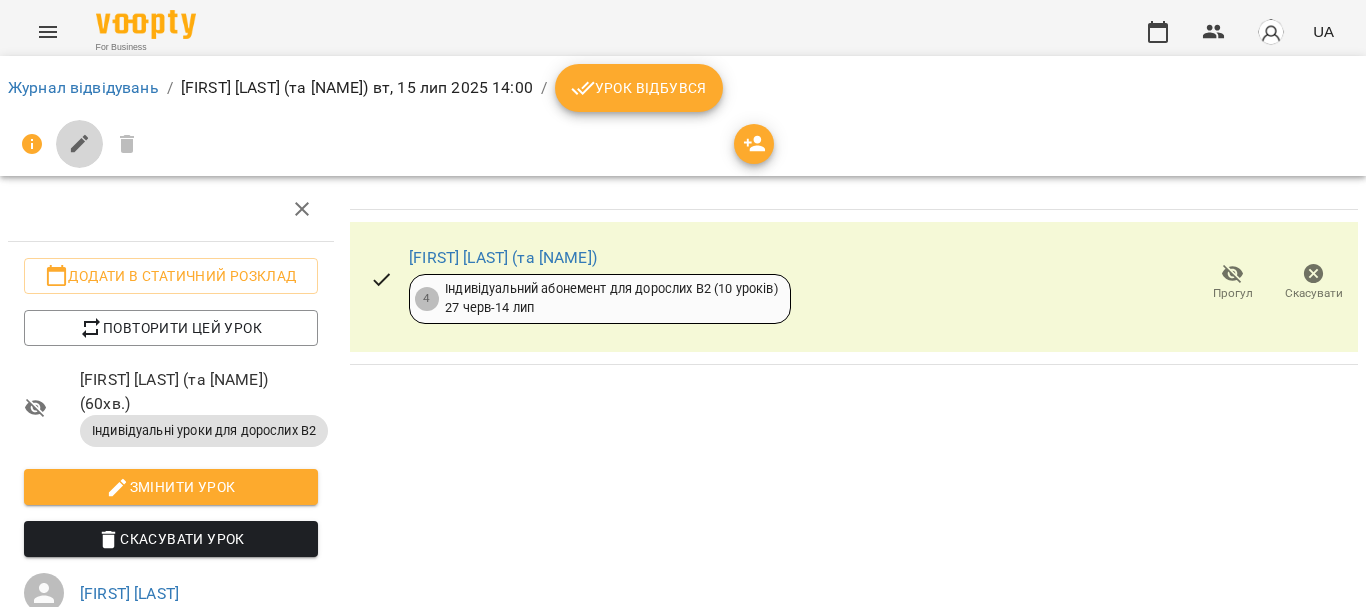 click at bounding box center (80, 144) 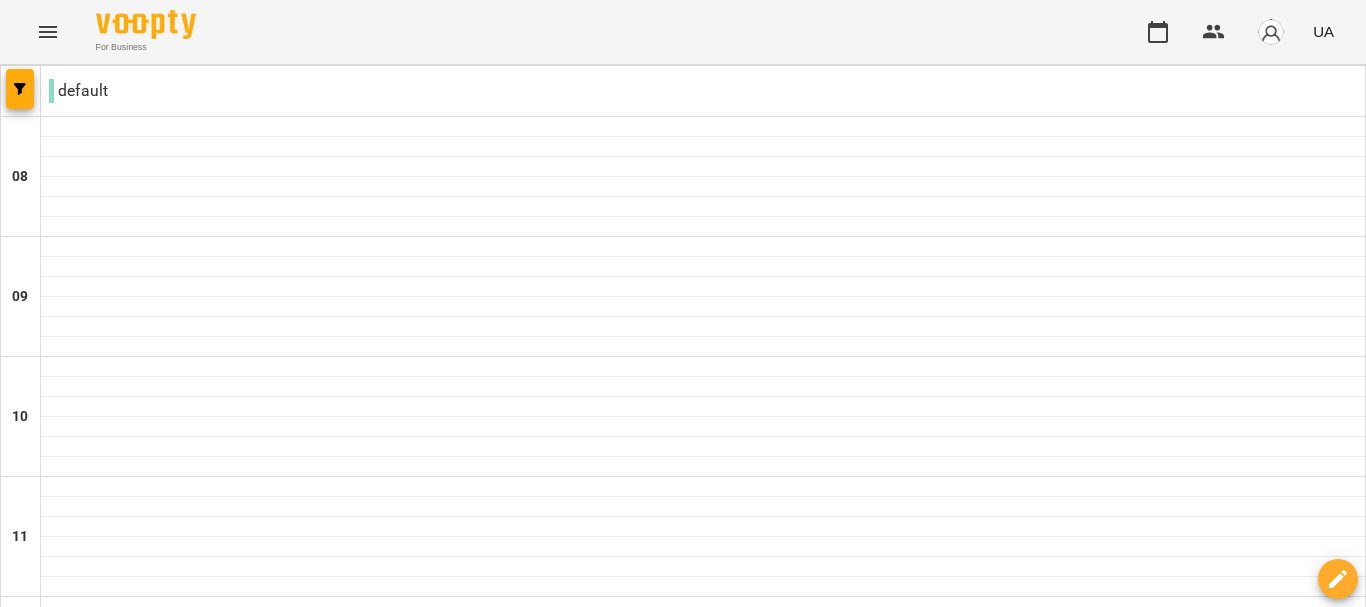click on "вт 15 лип" at bounding box center [352, 1709] 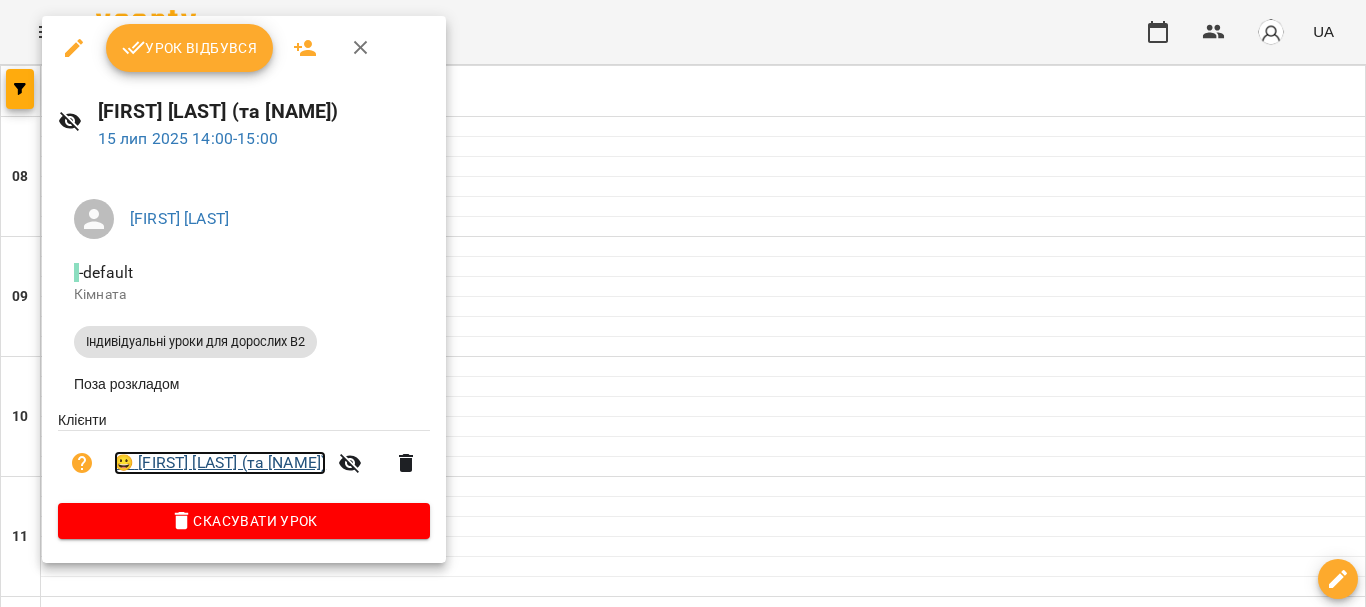 click on "😀   [FIRST] [LAST] (та [NAME])" at bounding box center [220, 463] 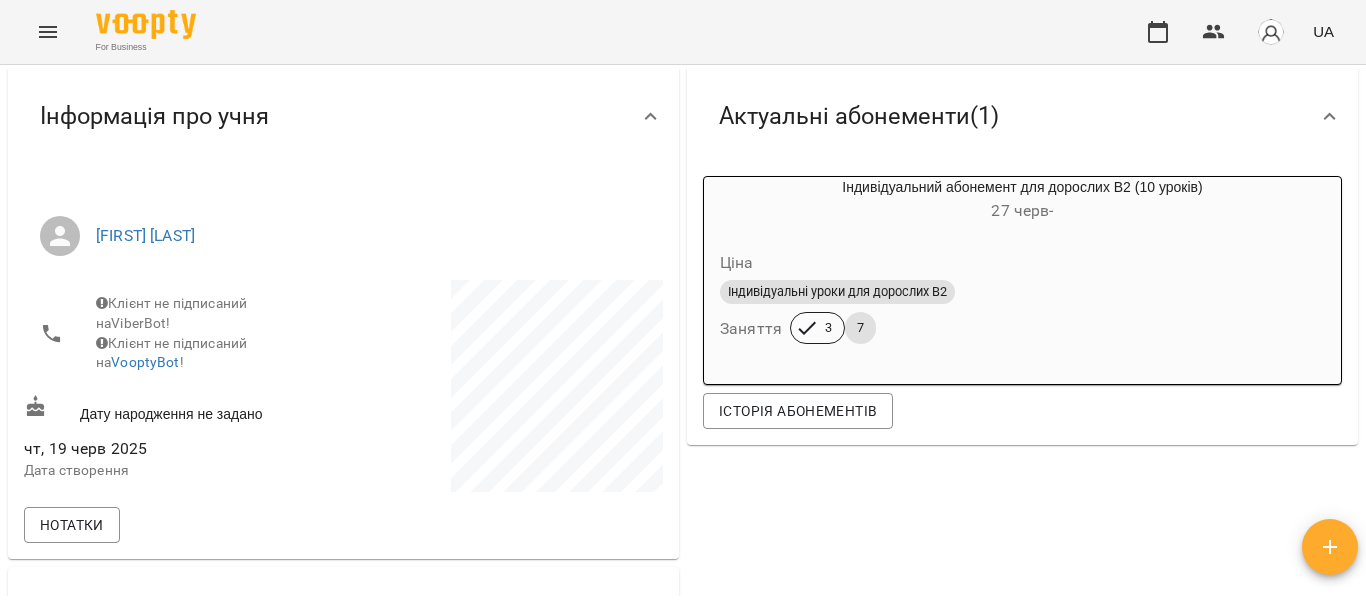 scroll, scrollTop: 100, scrollLeft: 0, axis: vertical 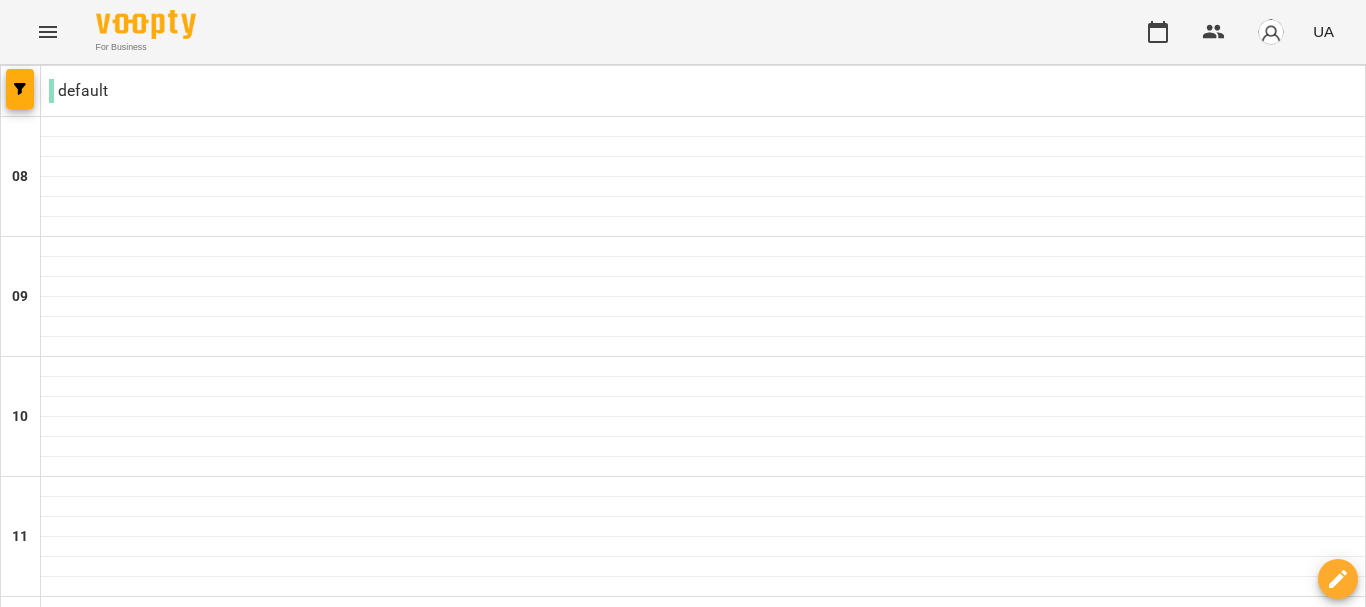 click on "вт" at bounding box center (352, 1703) 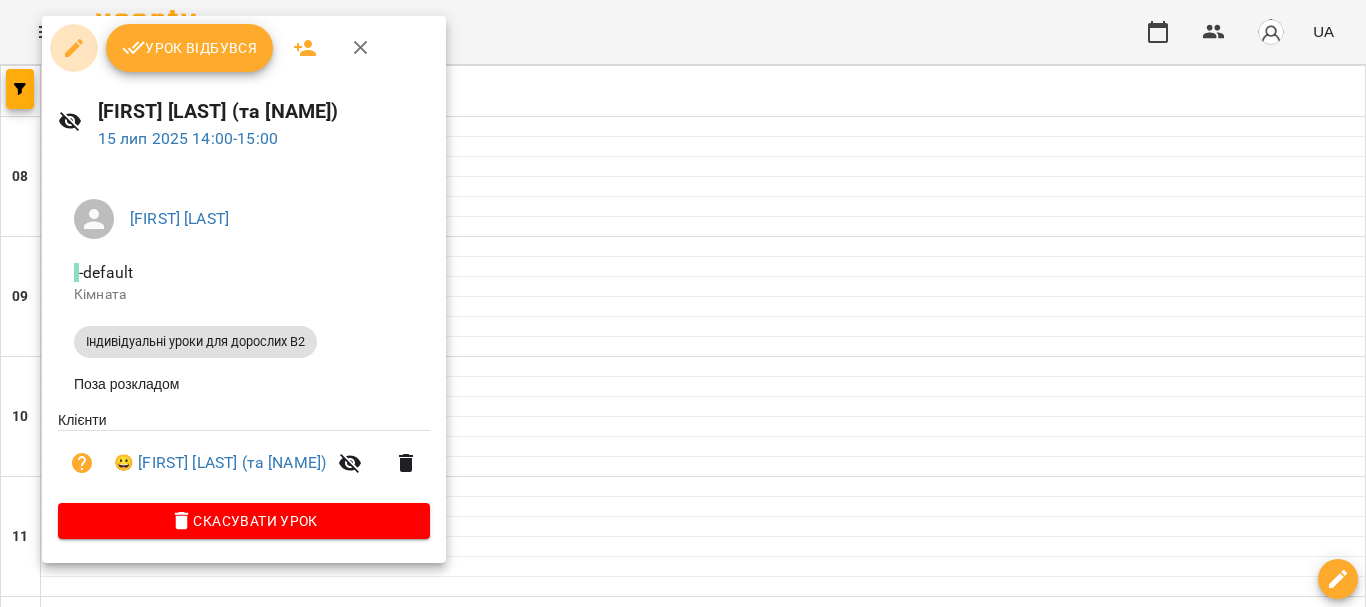 click 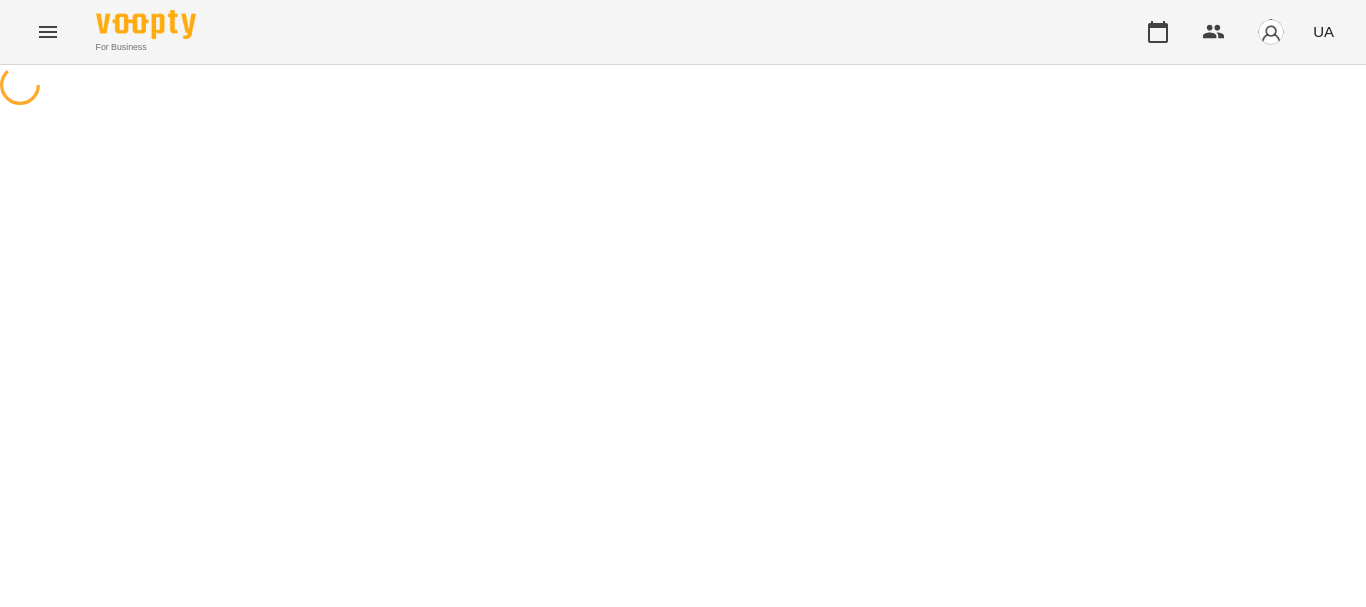select on "**********" 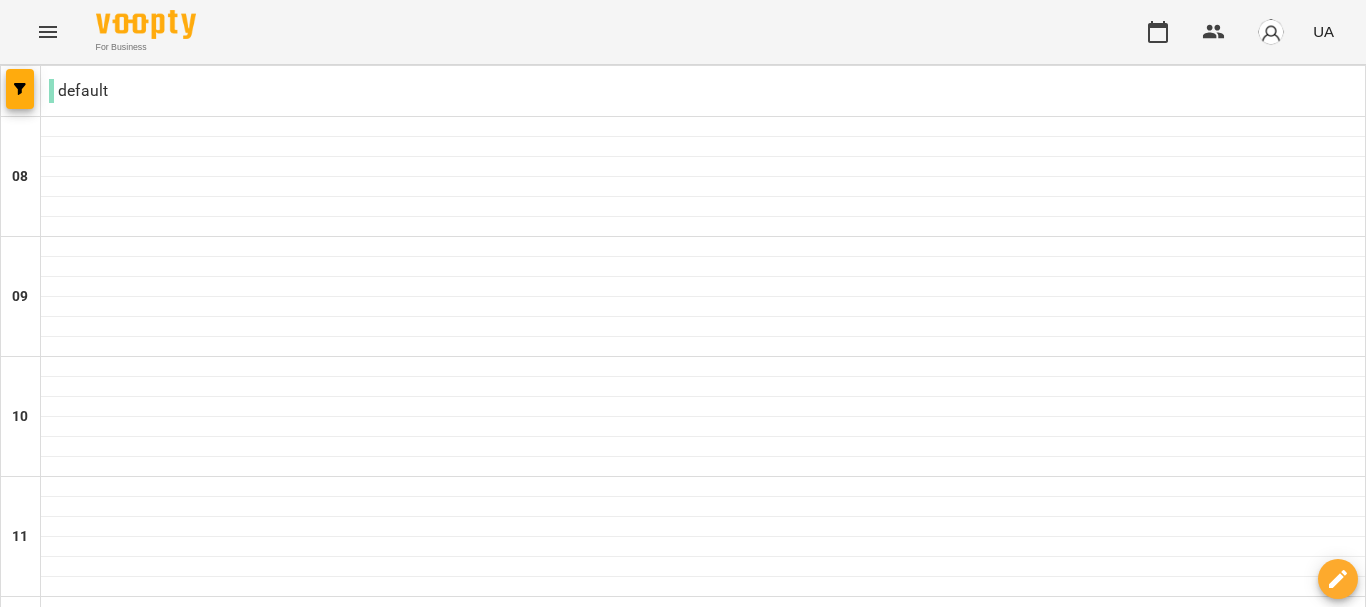 click on "вт 15 лип" at bounding box center (352, 1709) 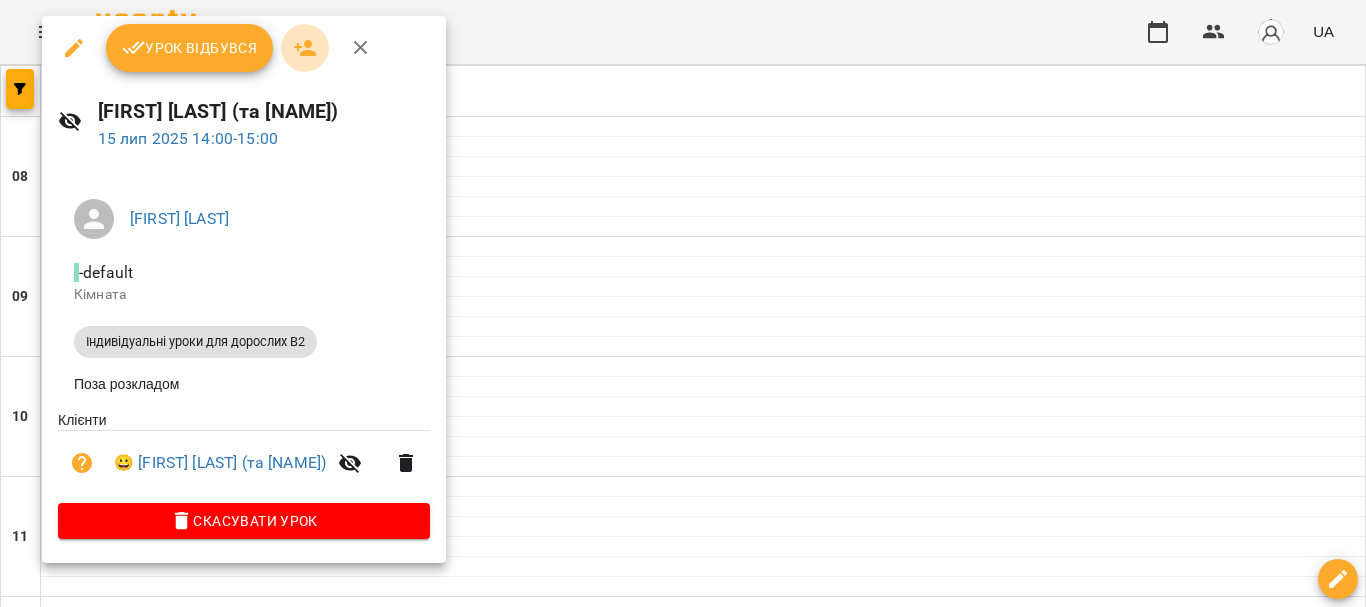 click 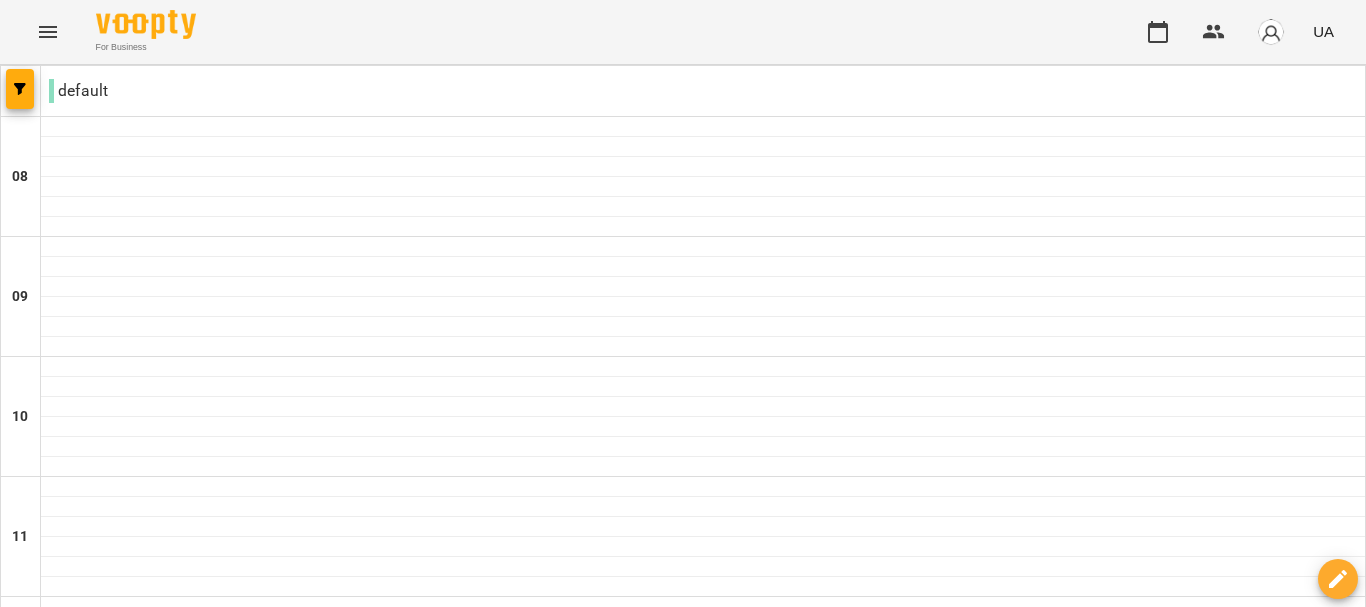 click on "вт 15 лип" at bounding box center [352, 1709] 